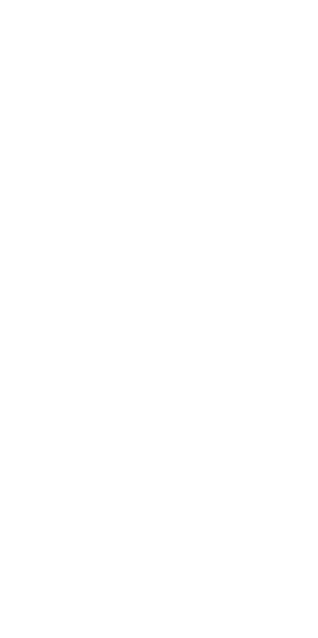 scroll, scrollTop: 0, scrollLeft: 0, axis: both 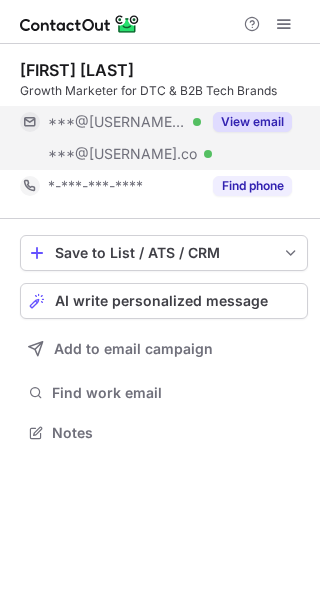click on "View email" at bounding box center (252, 122) 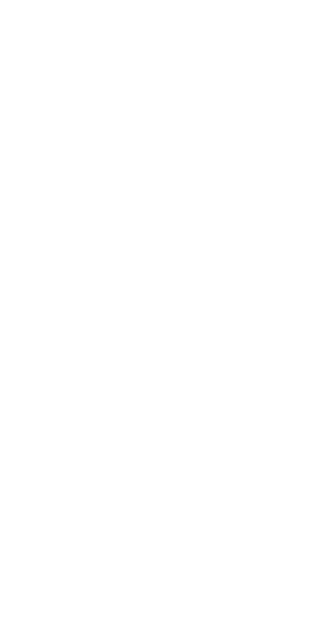 scroll, scrollTop: 0, scrollLeft: 0, axis: both 